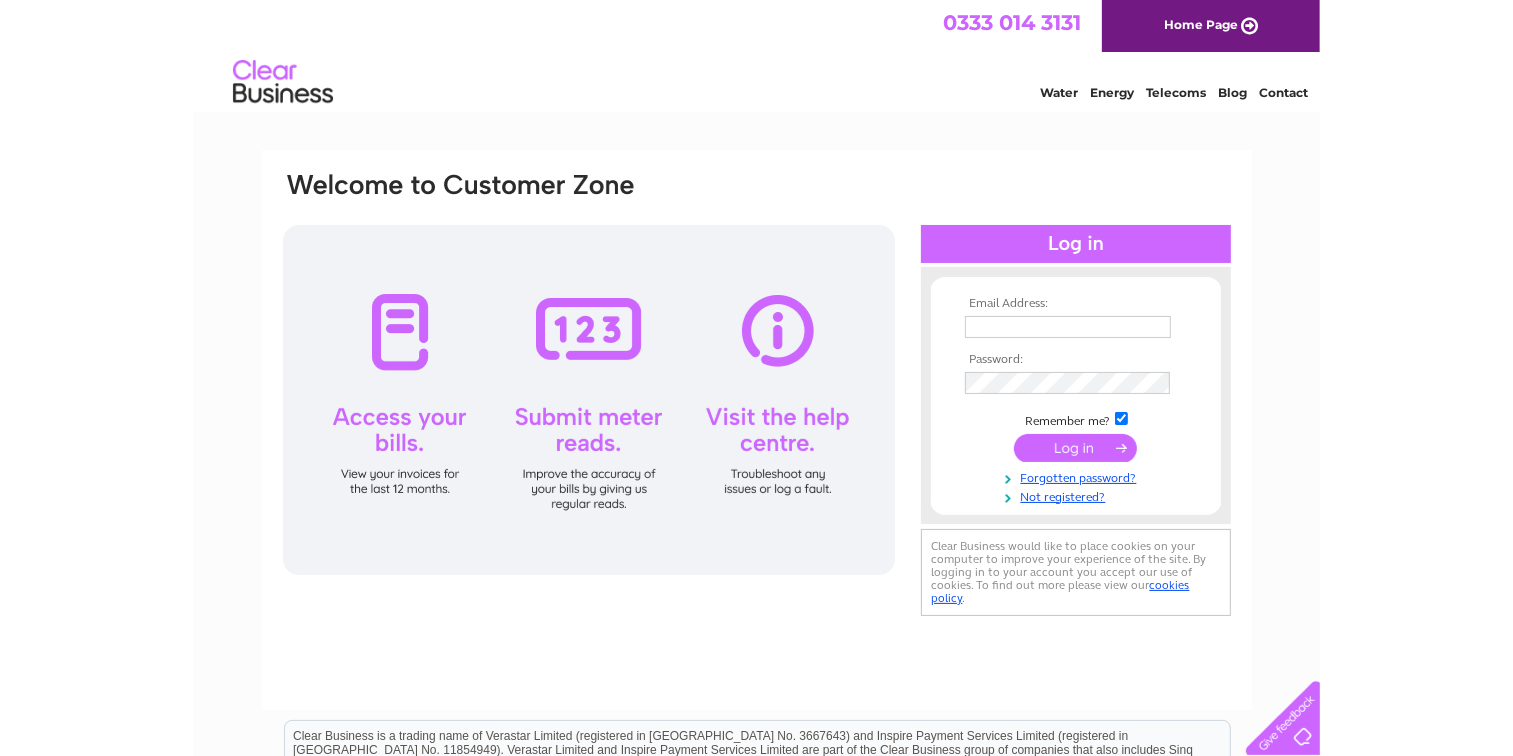 scroll, scrollTop: 0, scrollLeft: 0, axis: both 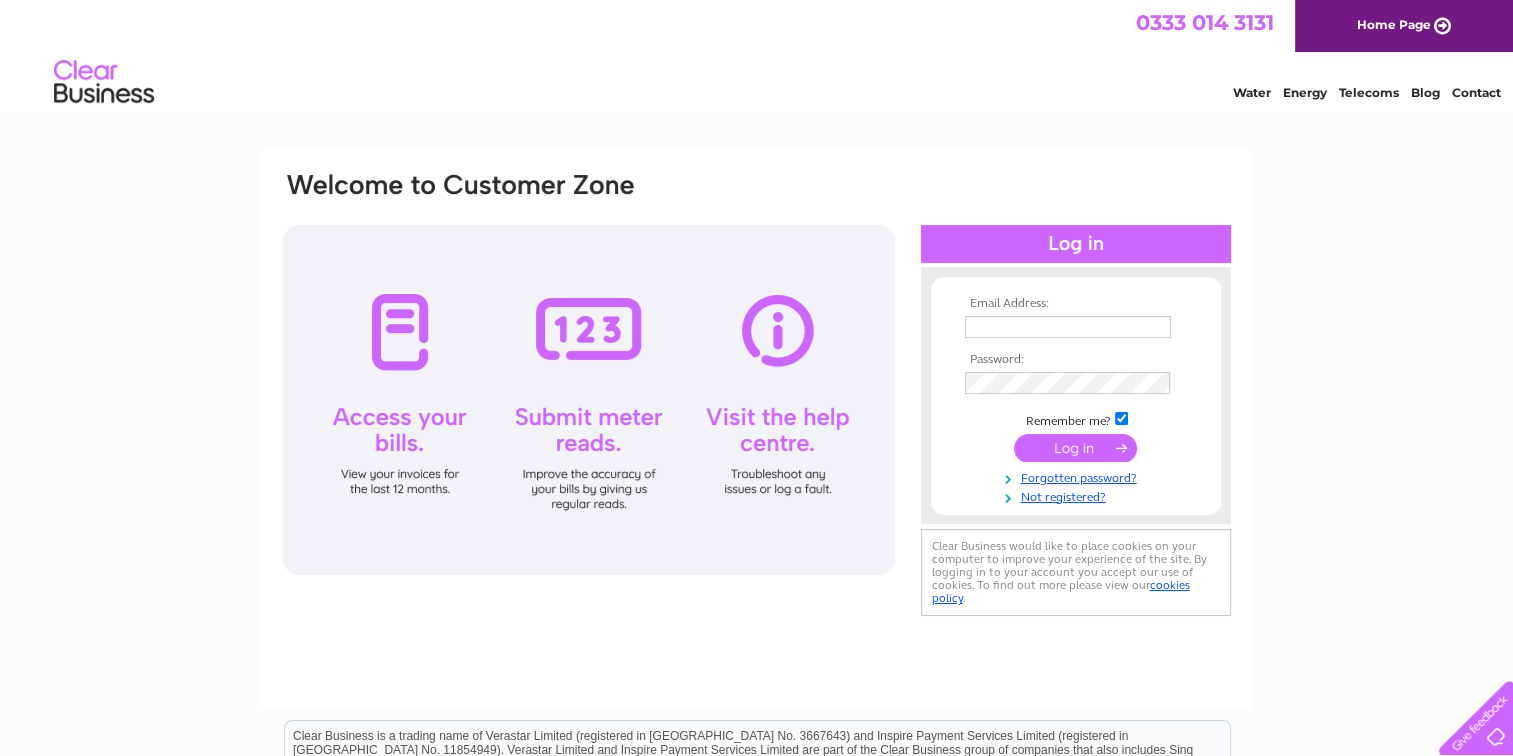 type on "hugh.edmond@btinternet.com" 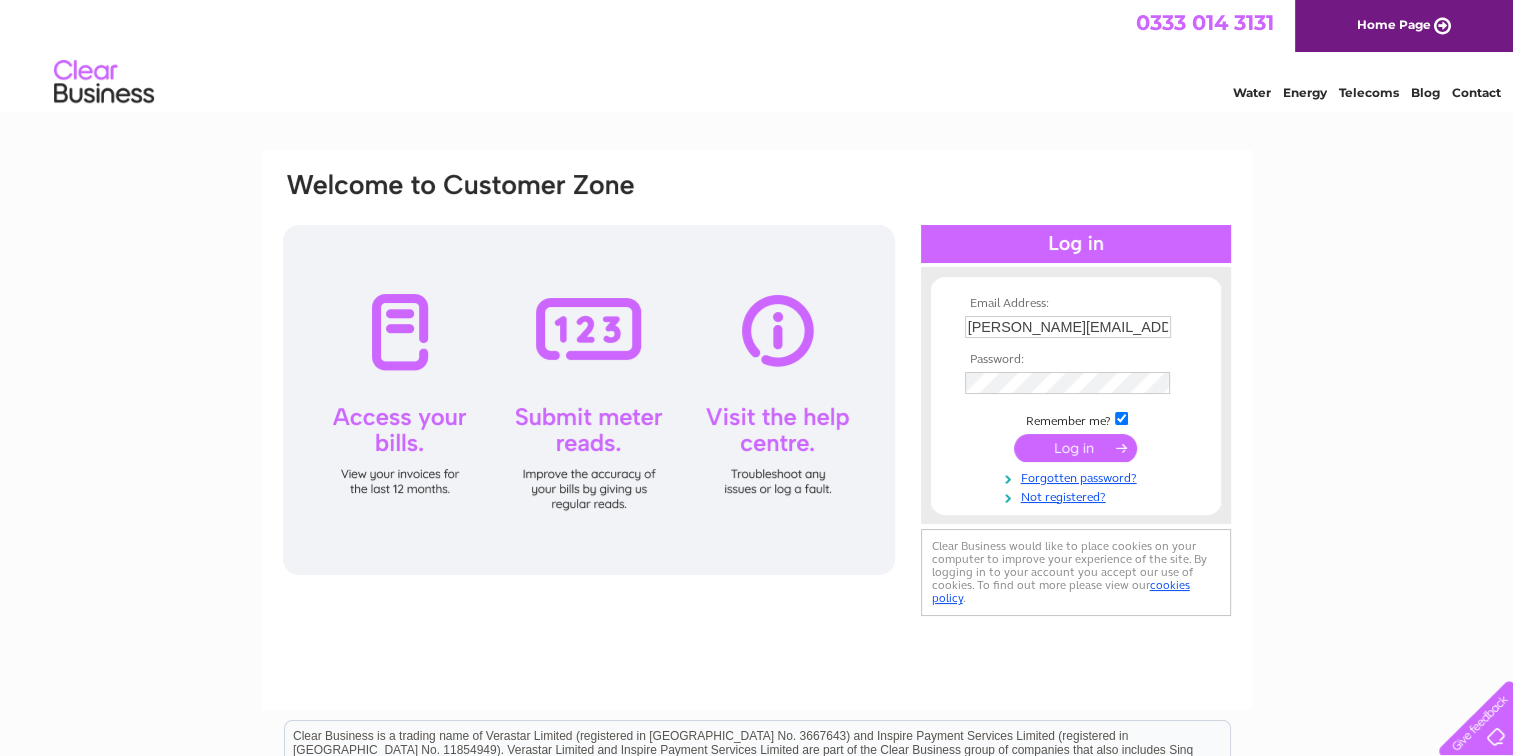 click at bounding box center [1075, 448] 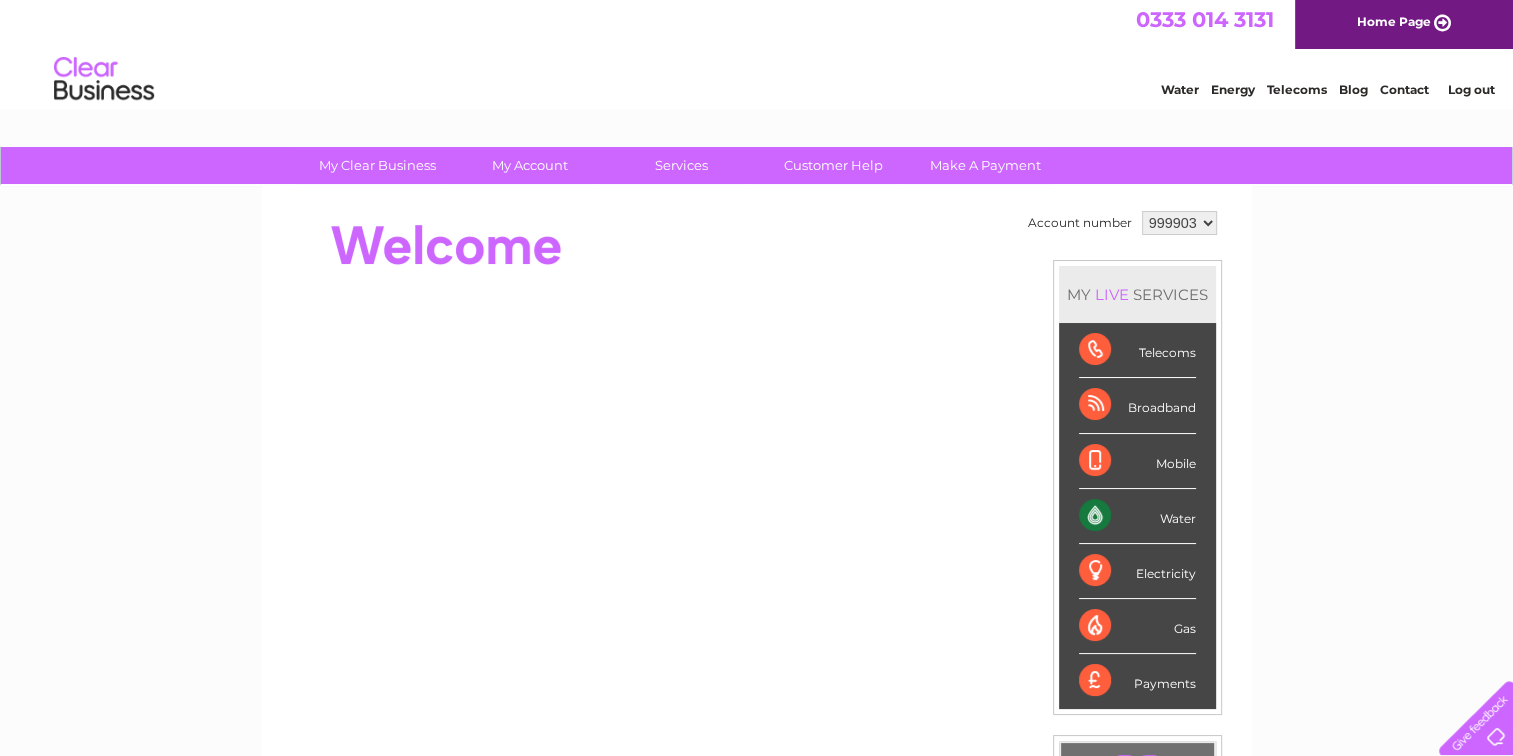 scroll, scrollTop: 0, scrollLeft: 0, axis: both 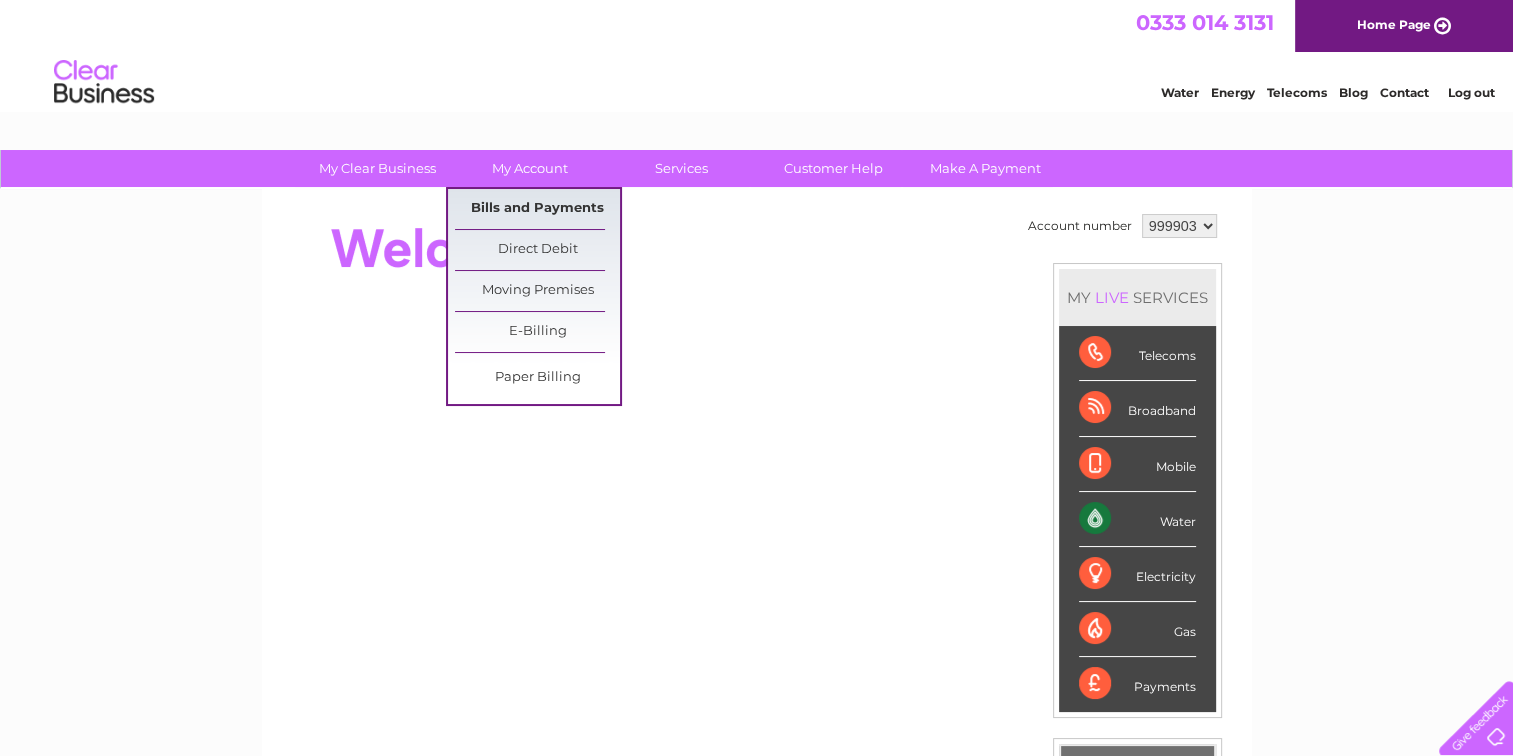 click on "Bills and Payments" at bounding box center [537, 209] 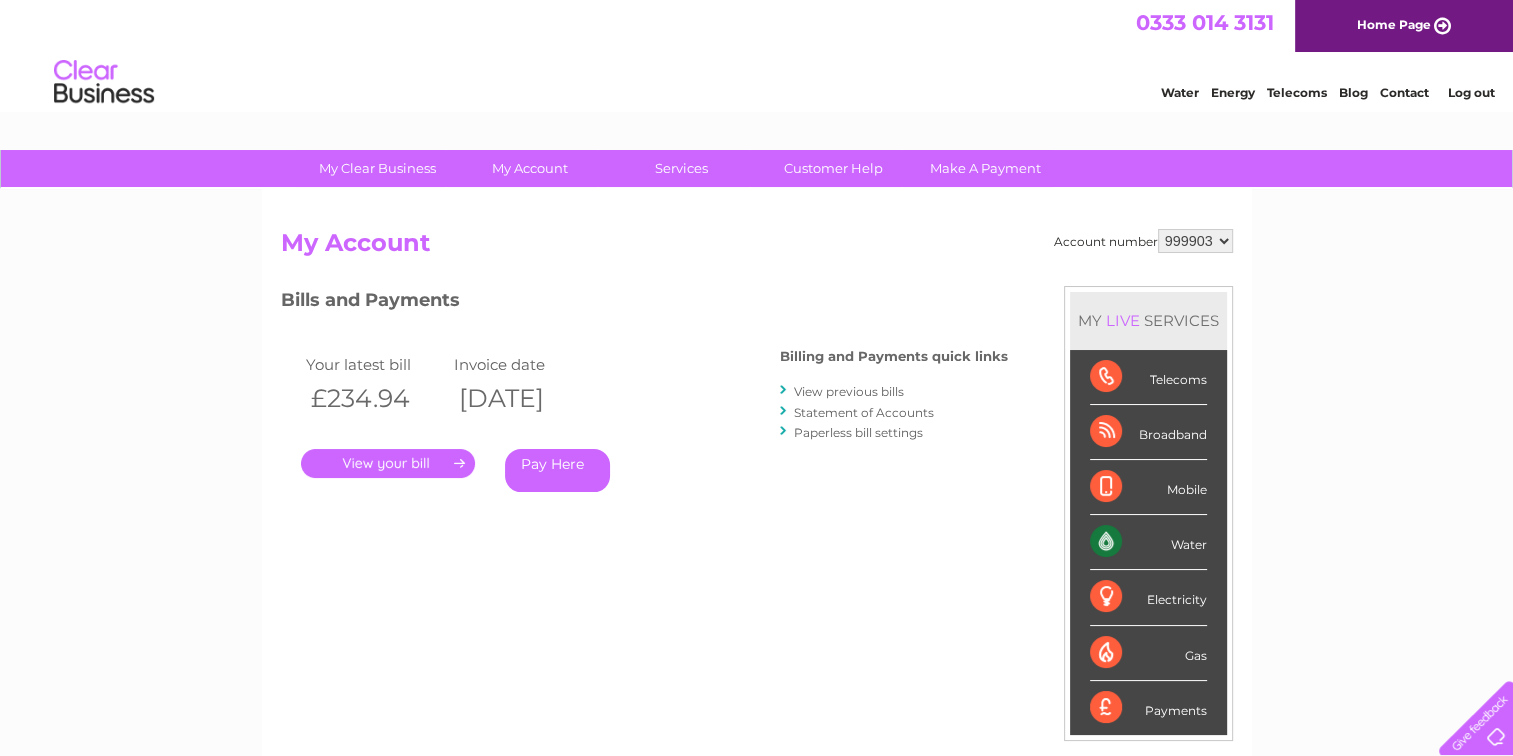 scroll, scrollTop: 0, scrollLeft: 0, axis: both 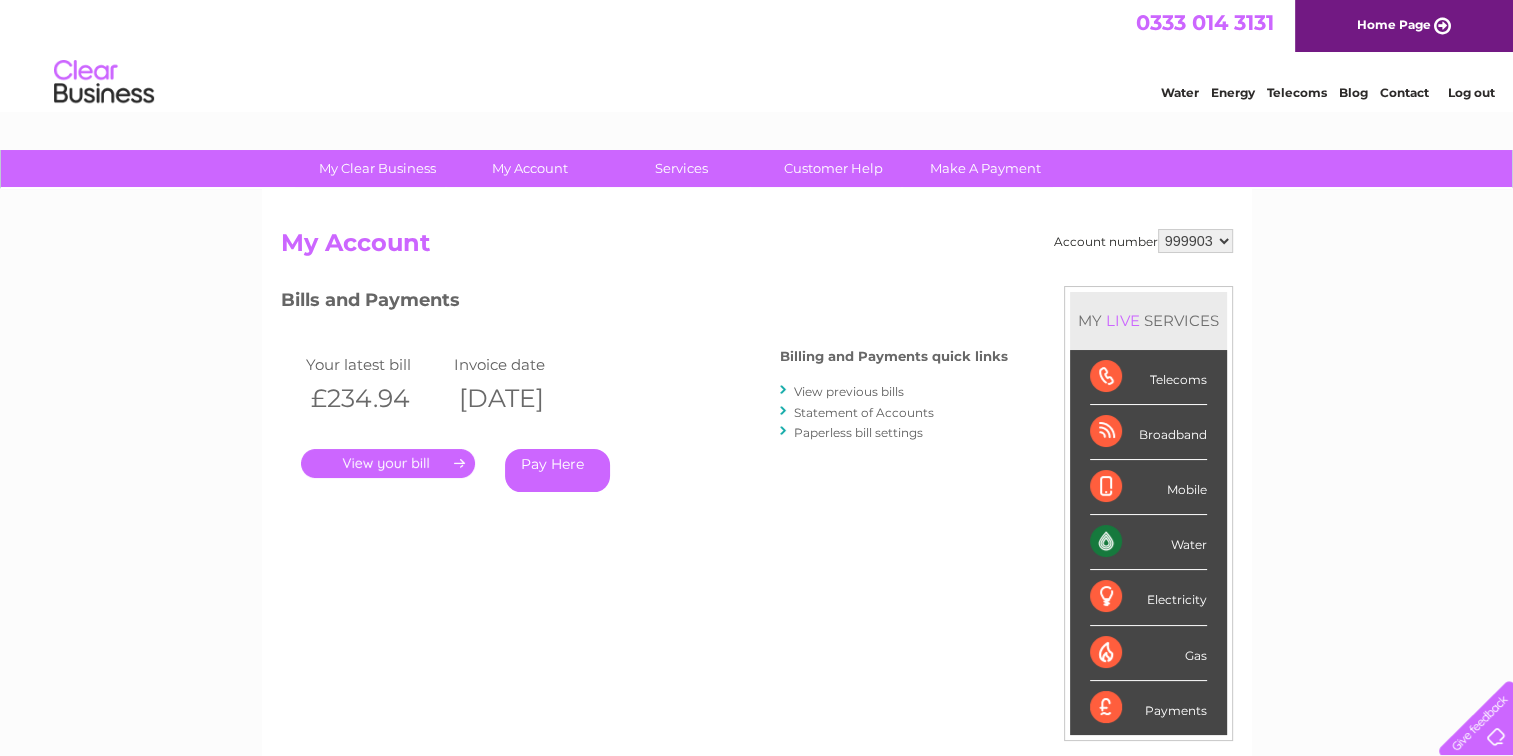 click on "View previous bills" at bounding box center (849, 391) 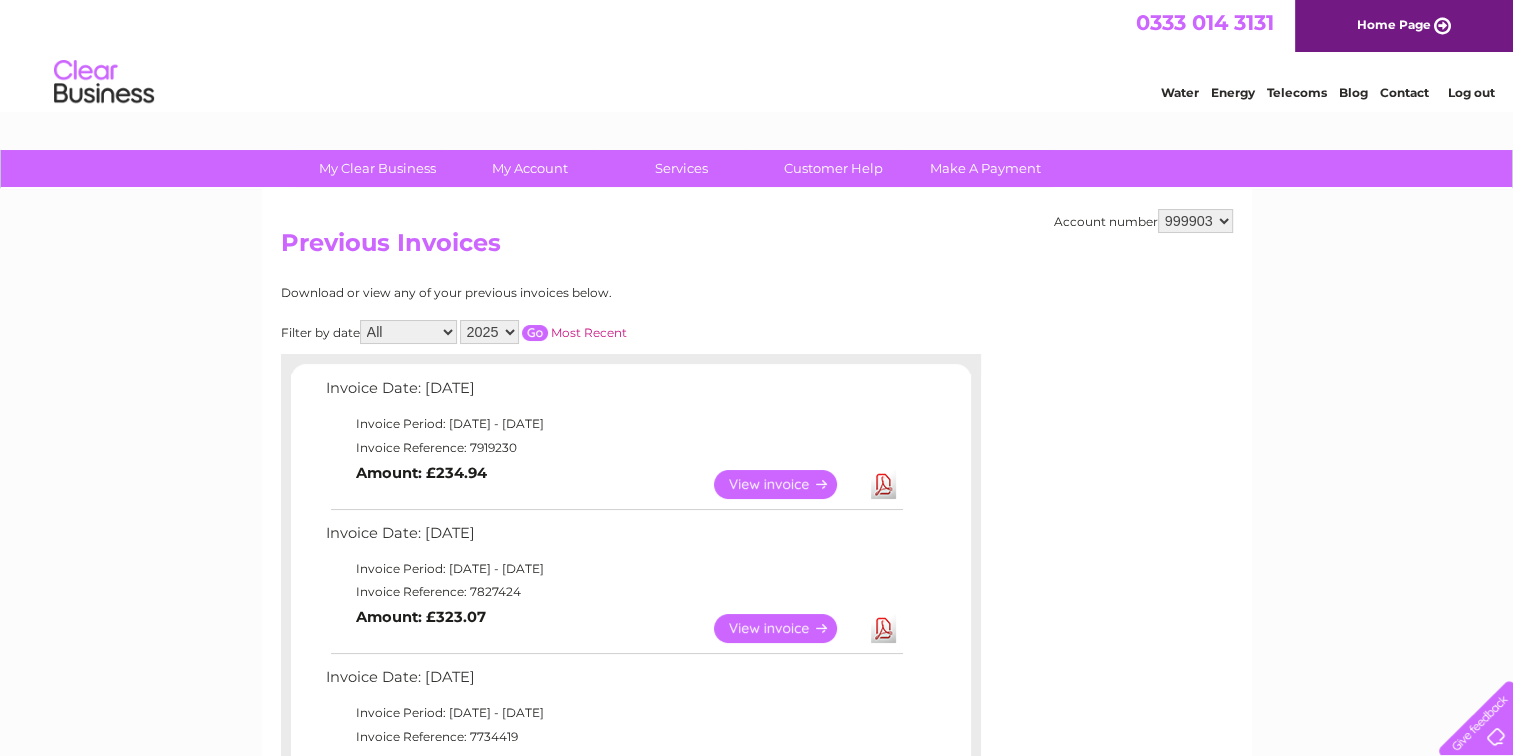 scroll, scrollTop: 0, scrollLeft: 0, axis: both 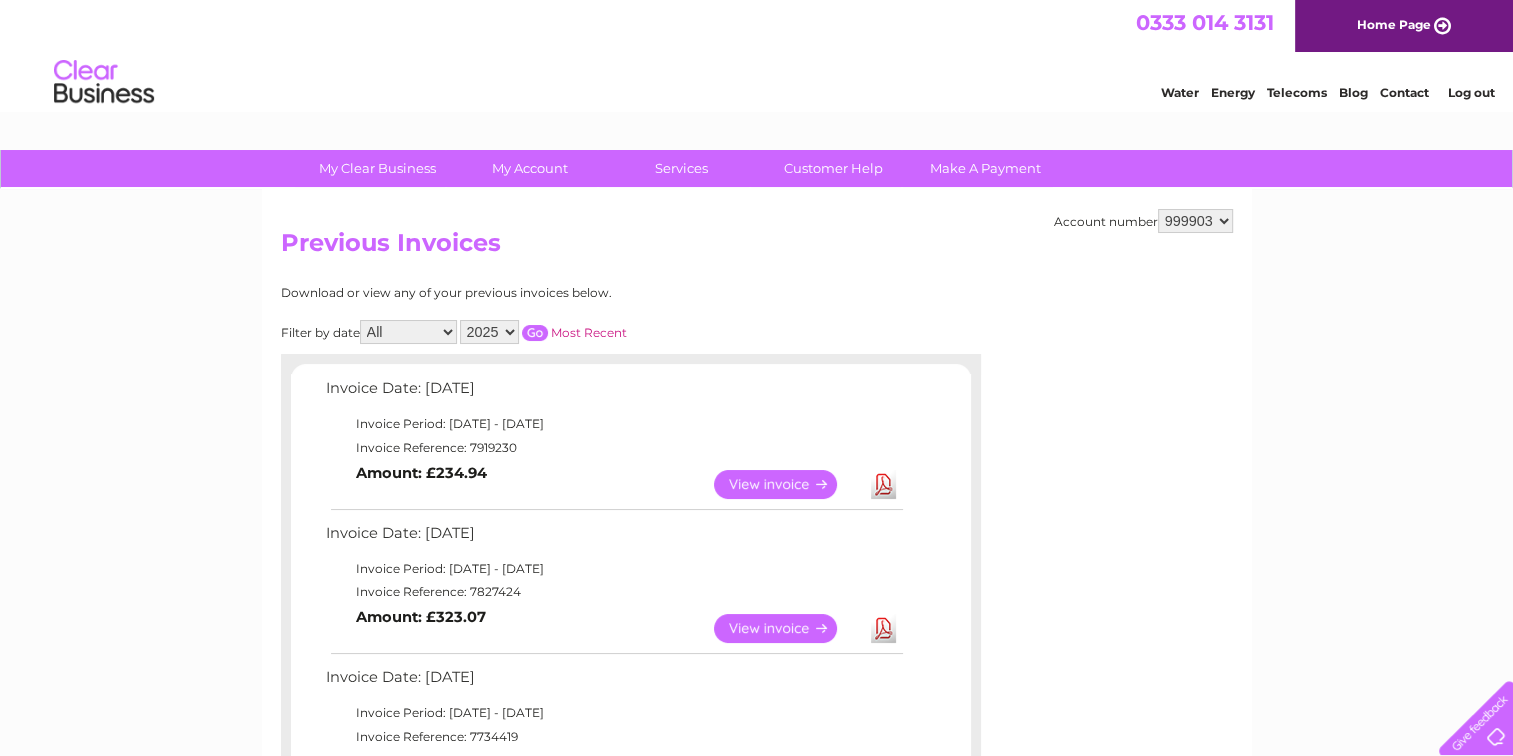click on "View" at bounding box center [787, 484] 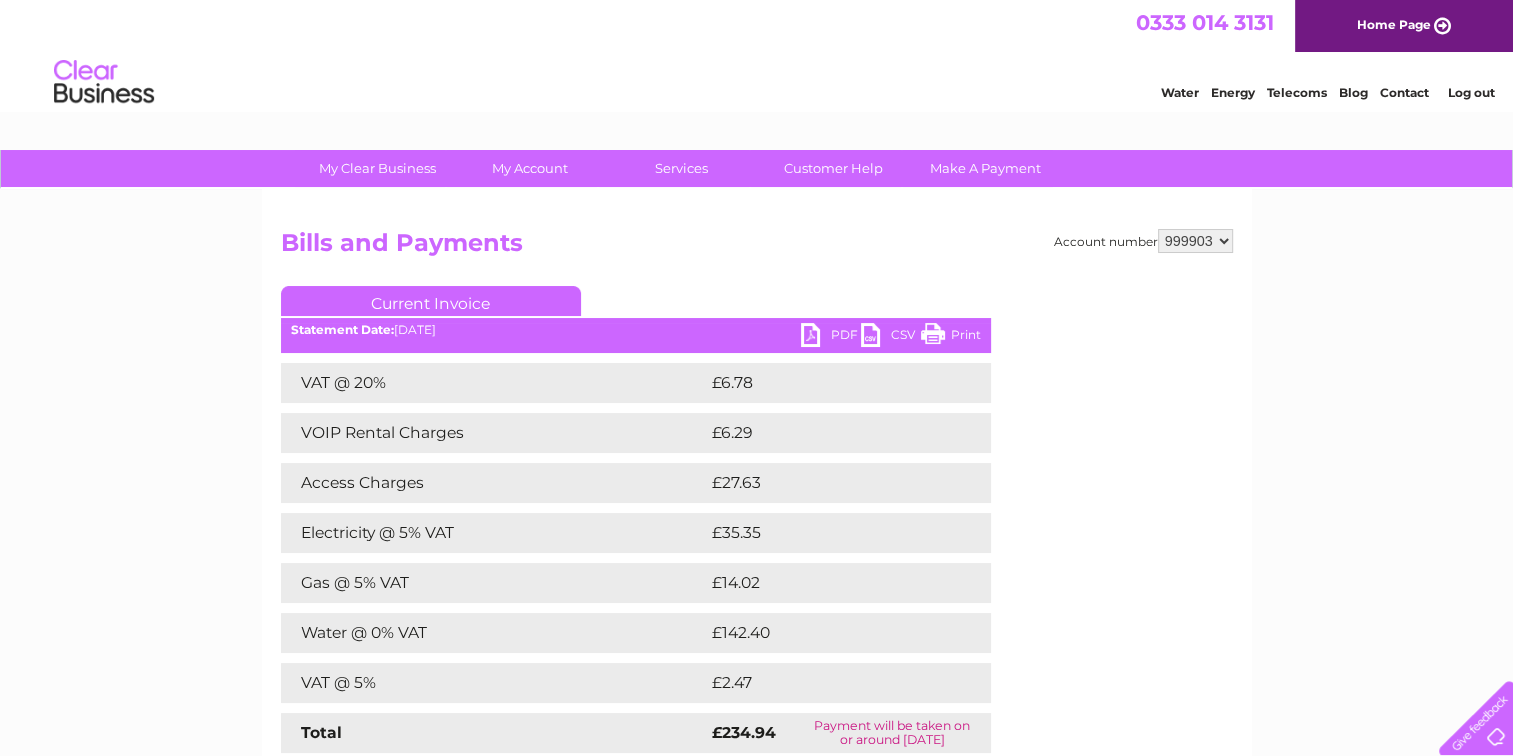 scroll, scrollTop: 0, scrollLeft: 0, axis: both 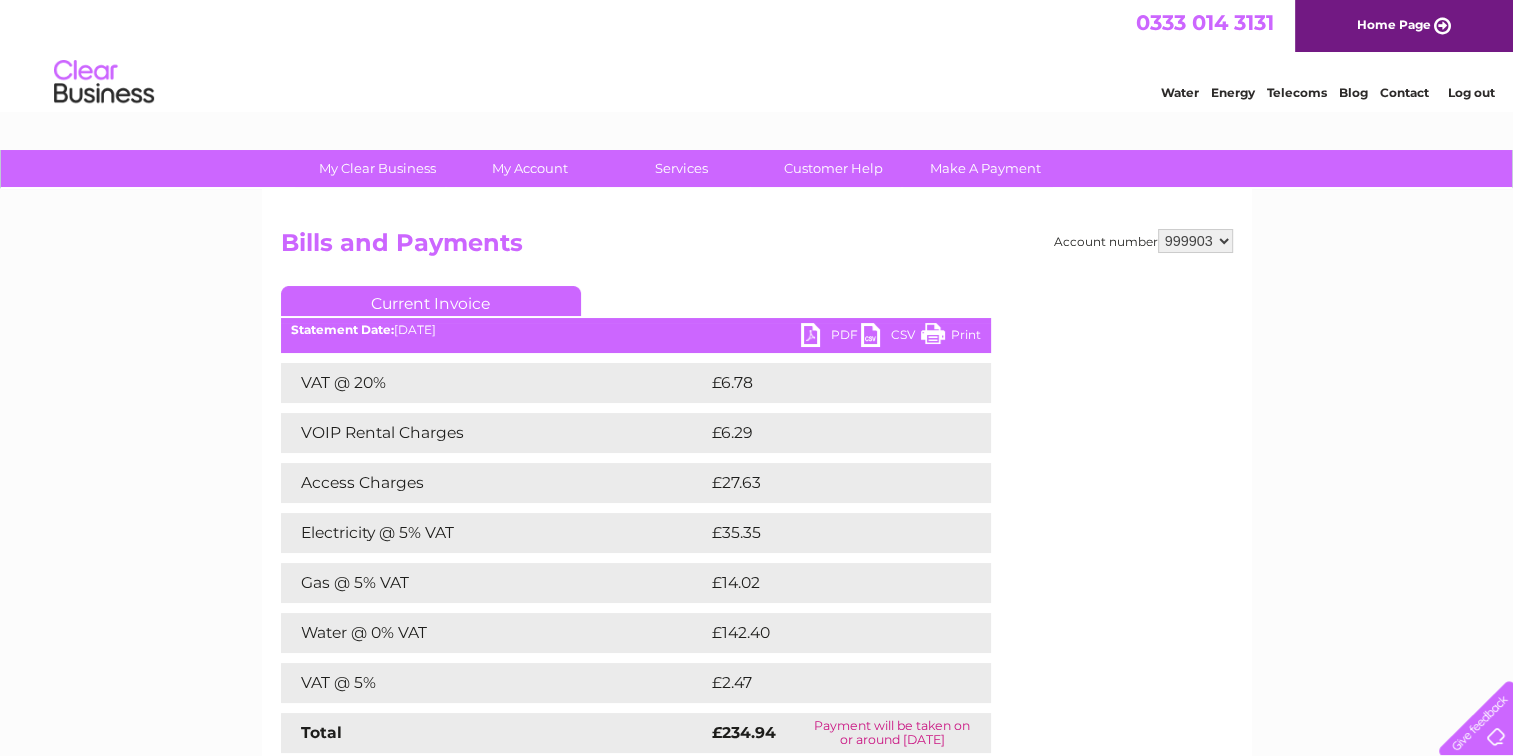 click on "PDF" at bounding box center (831, 337) 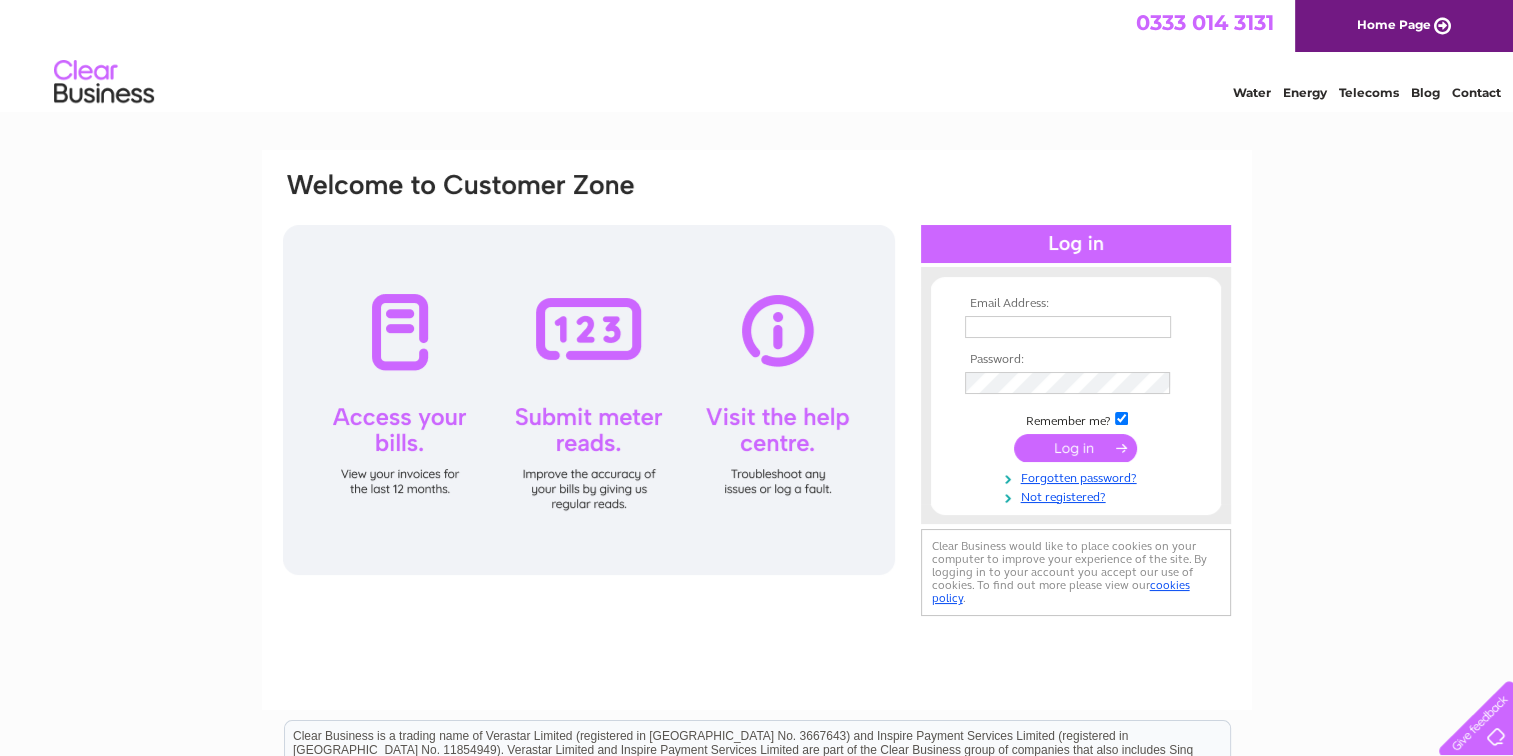 scroll, scrollTop: 0, scrollLeft: 0, axis: both 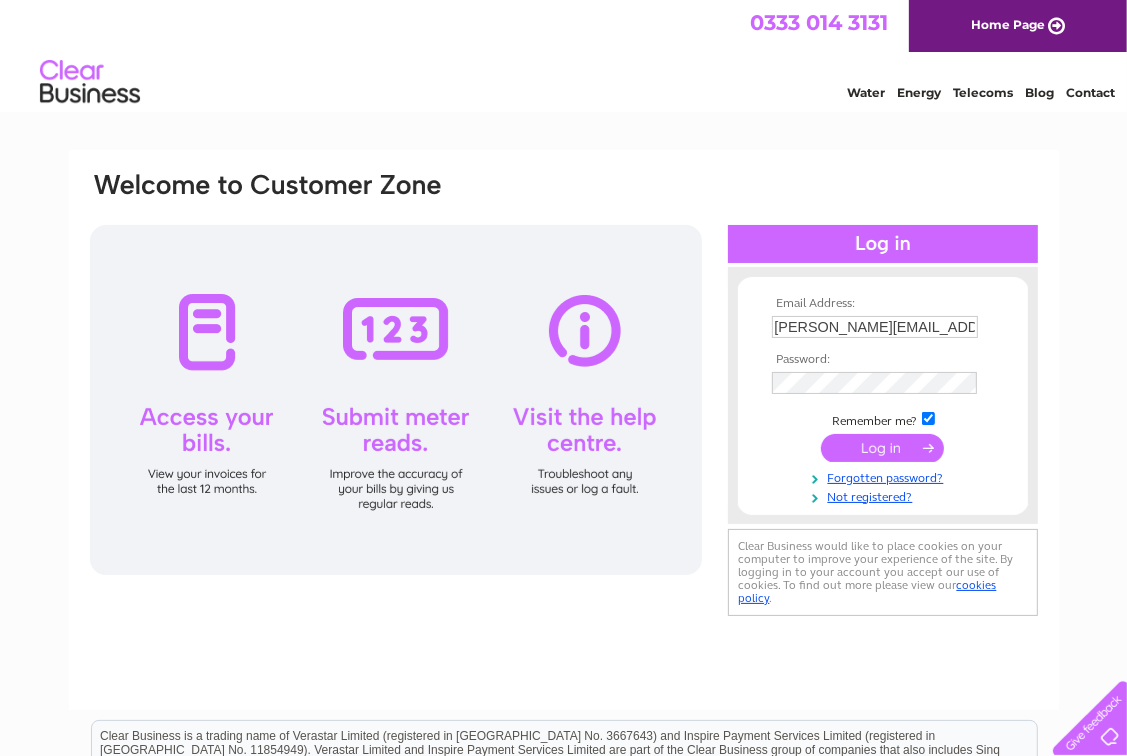 click on "Email Address:
[PERSON_NAME][EMAIL_ADDRESS][PERSON_NAME][DOMAIN_NAME]
Password:" at bounding box center [564, 430] 